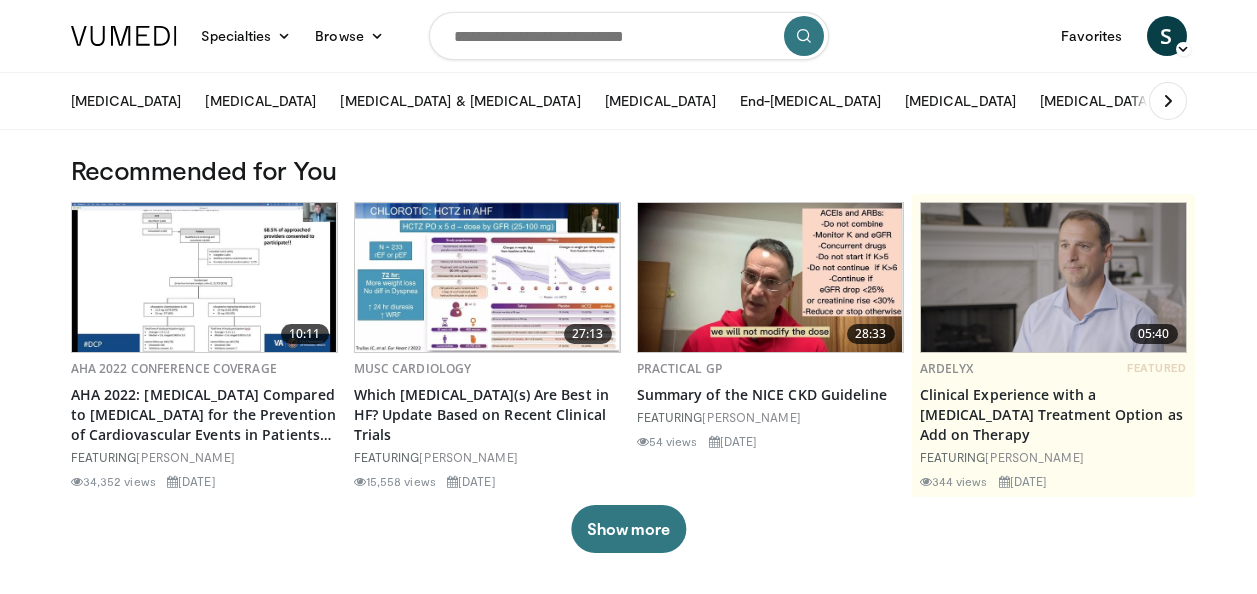 scroll, scrollTop: 0, scrollLeft: 0, axis: both 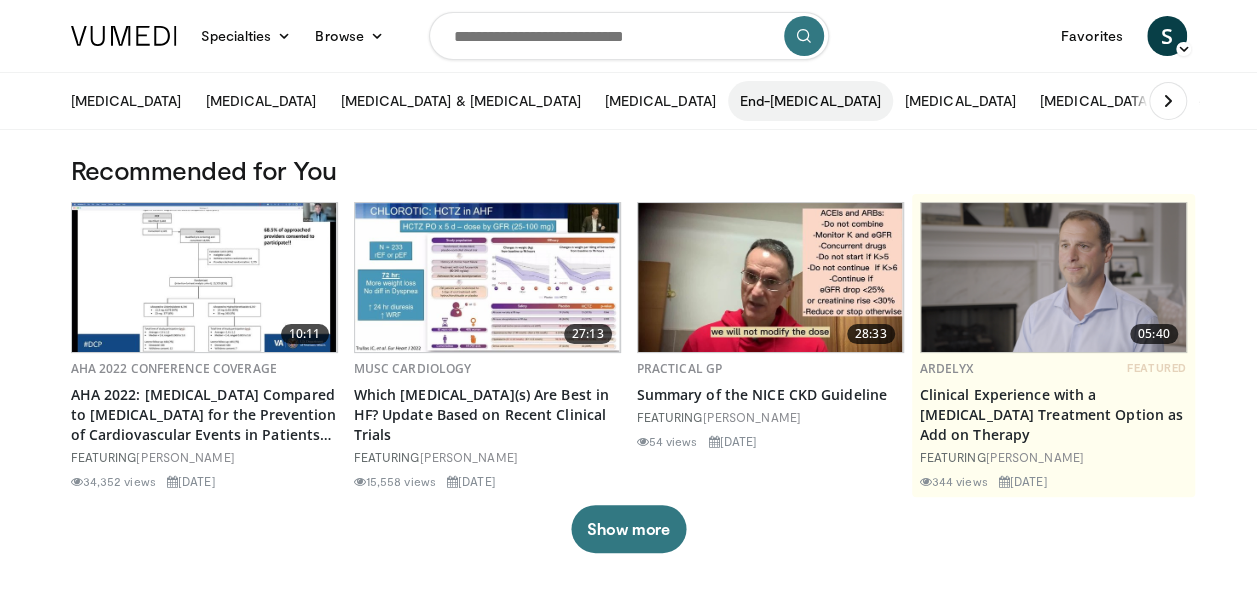 click on "End-[MEDICAL_DATA]" at bounding box center [810, 101] 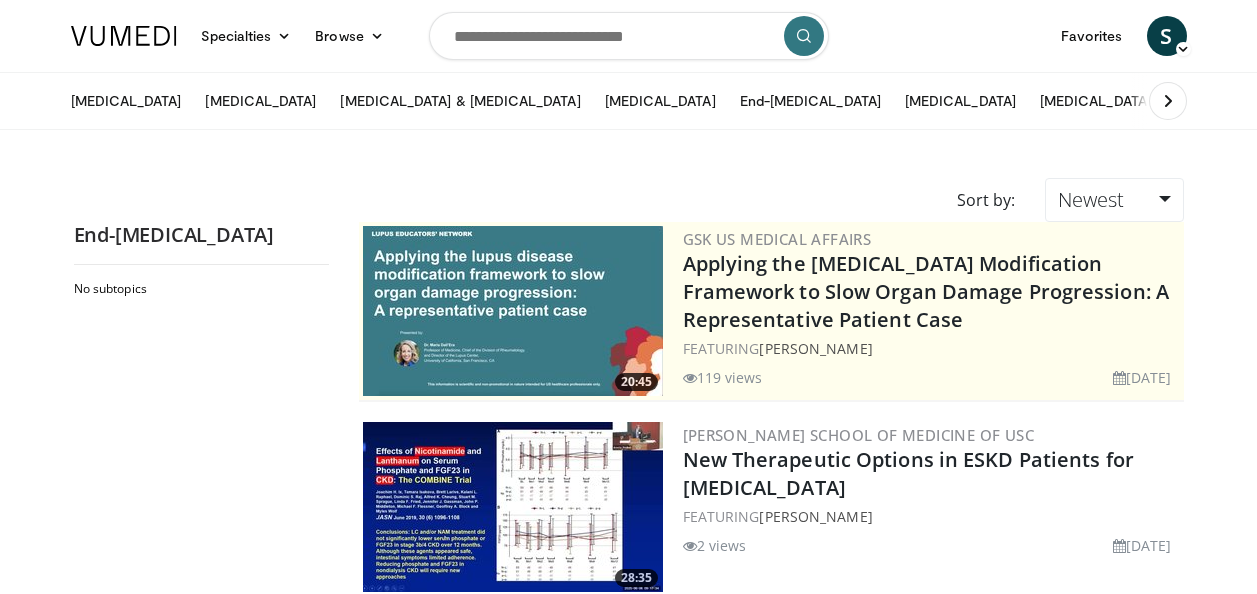 scroll, scrollTop: 0, scrollLeft: 0, axis: both 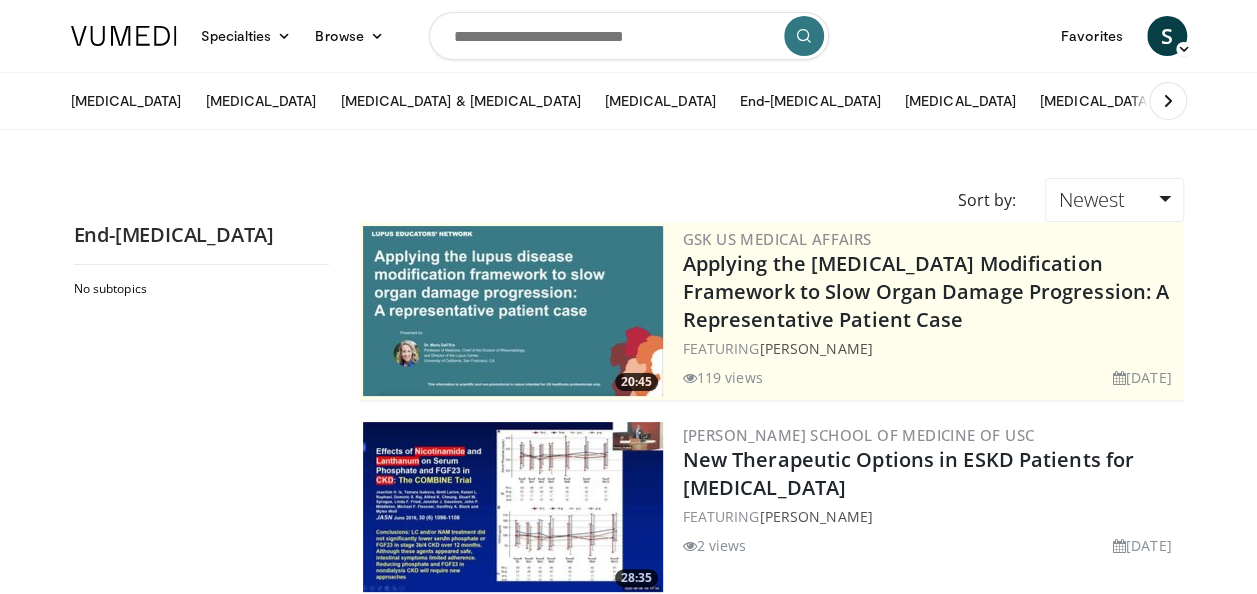 click at bounding box center [1168, 101] 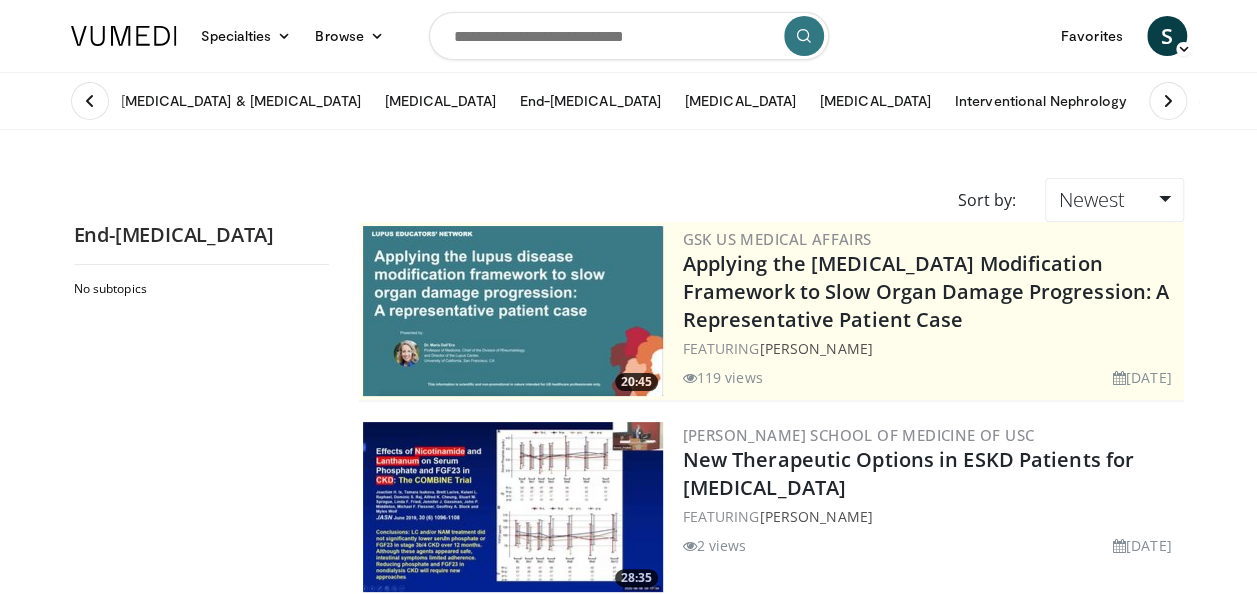 click at bounding box center [1168, 101] 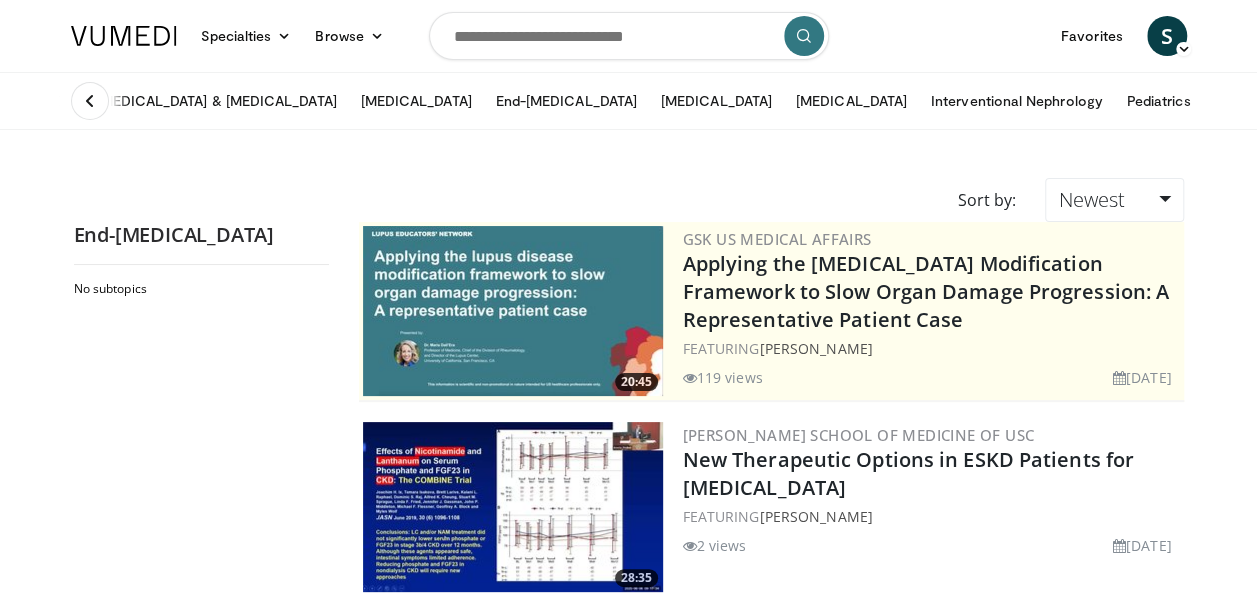 scroll, scrollTop: 519, scrollLeft: 0, axis: vertical 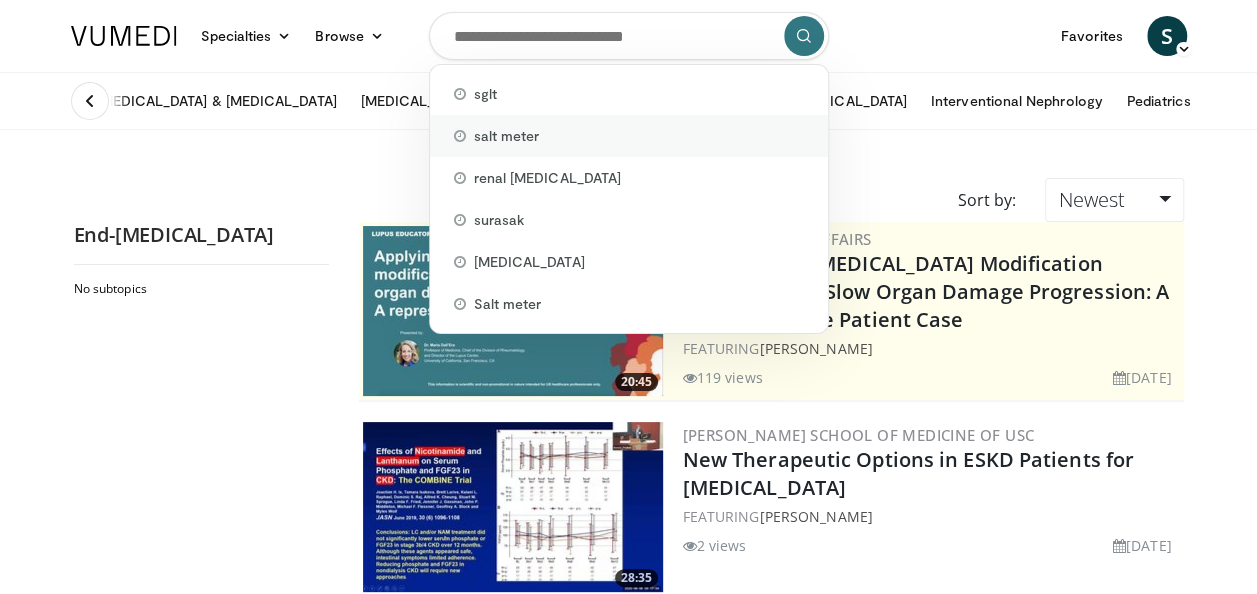 click on "salt meter" at bounding box center (507, 136) 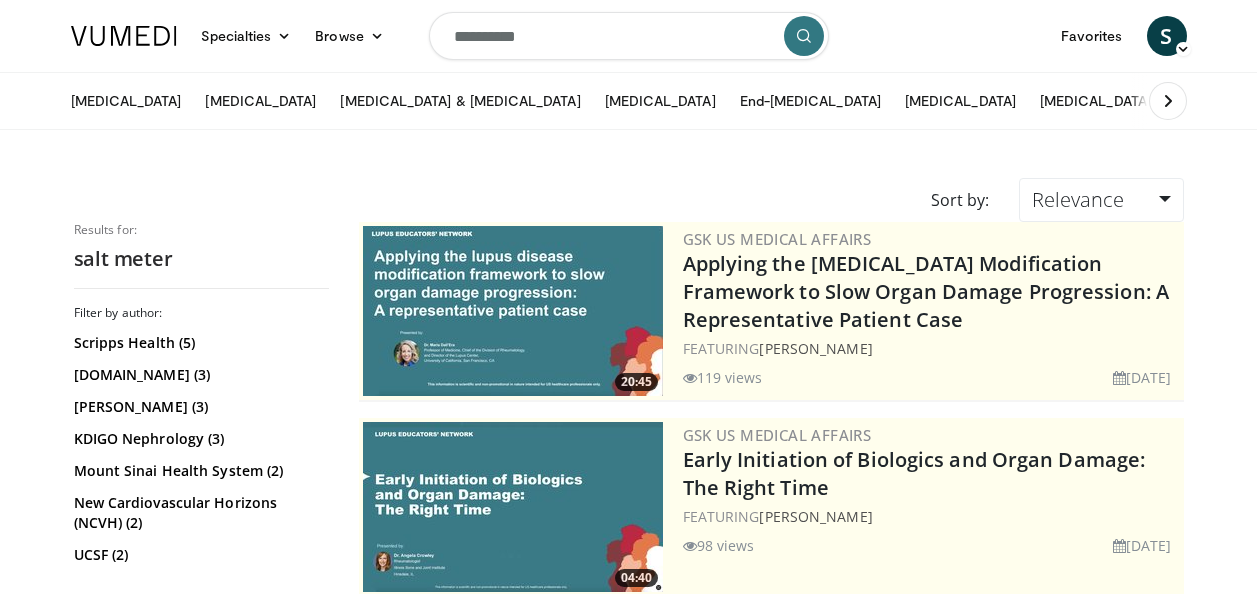 scroll, scrollTop: 0, scrollLeft: 0, axis: both 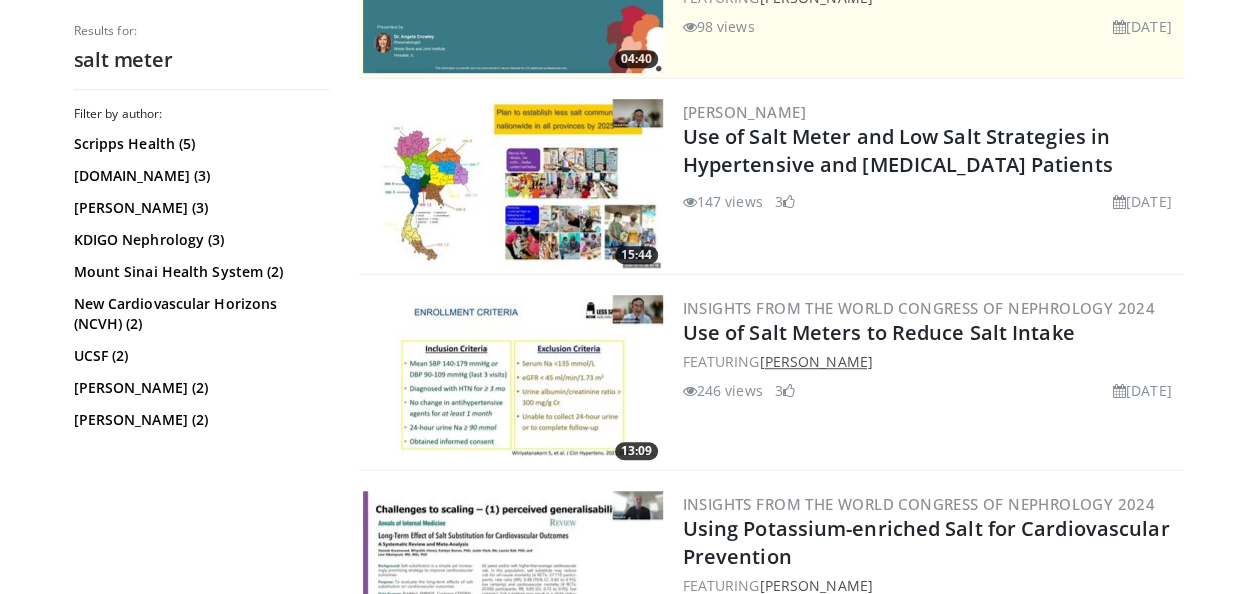 click on "[PERSON_NAME]" at bounding box center (815, 361) 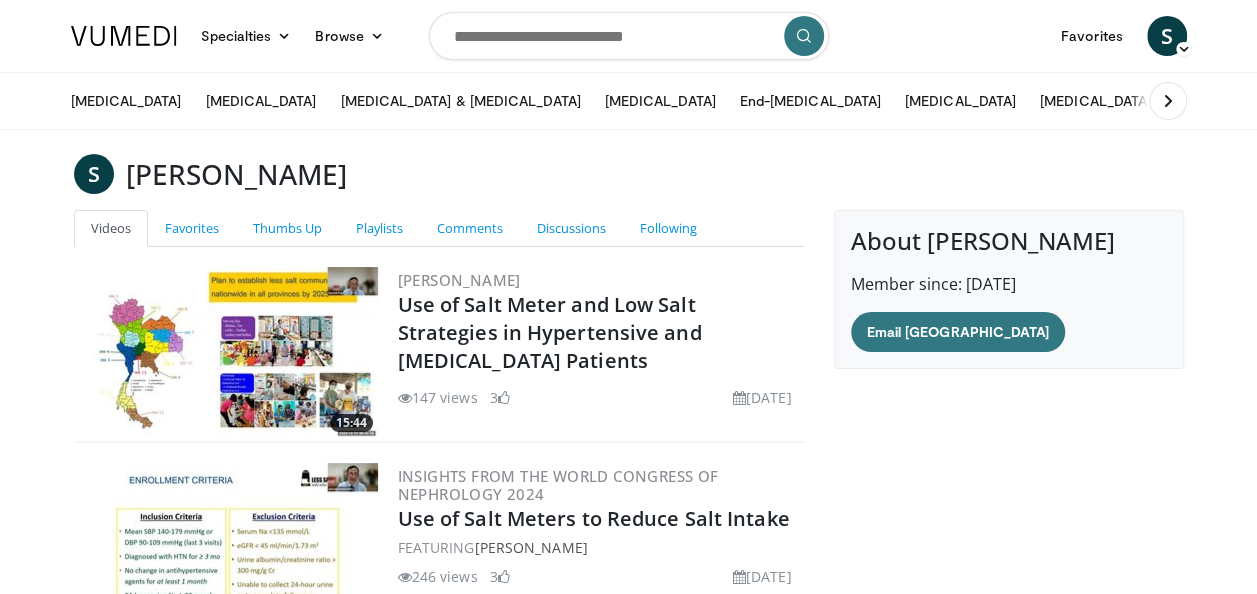 scroll, scrollTop: 453, scrollLeft: 0, axis: vertical 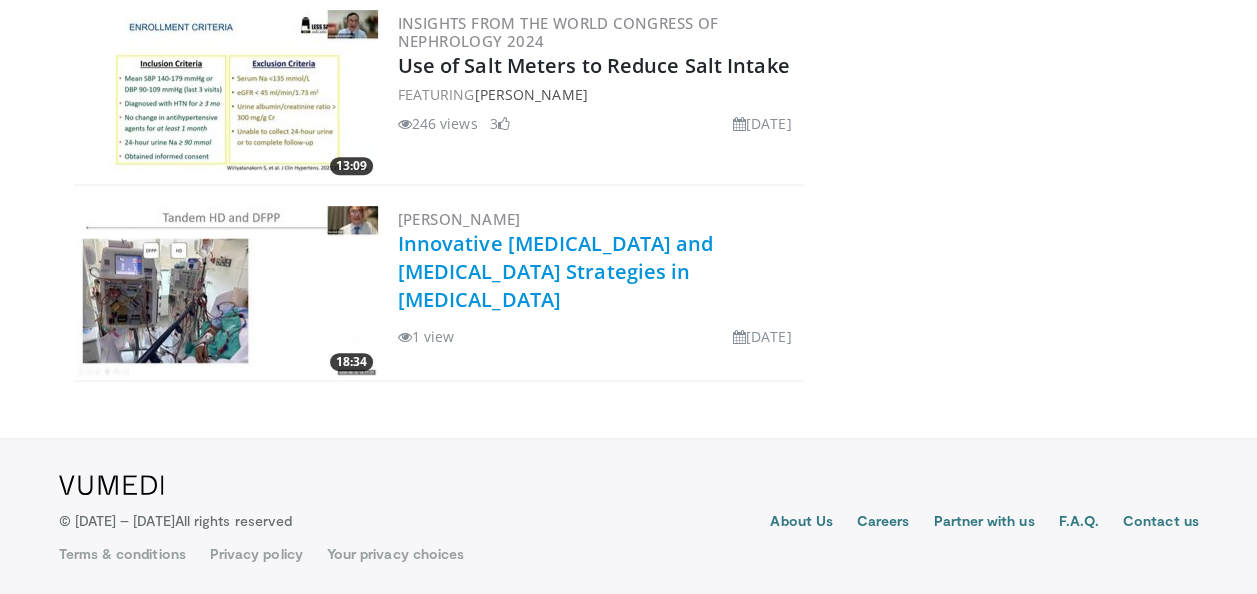 click on "Innovative [MEDICAL_DATA] and [MEDICAL_DATA] Strategies in [MEDICAL_DATA]" at bounding box center (556, 271) 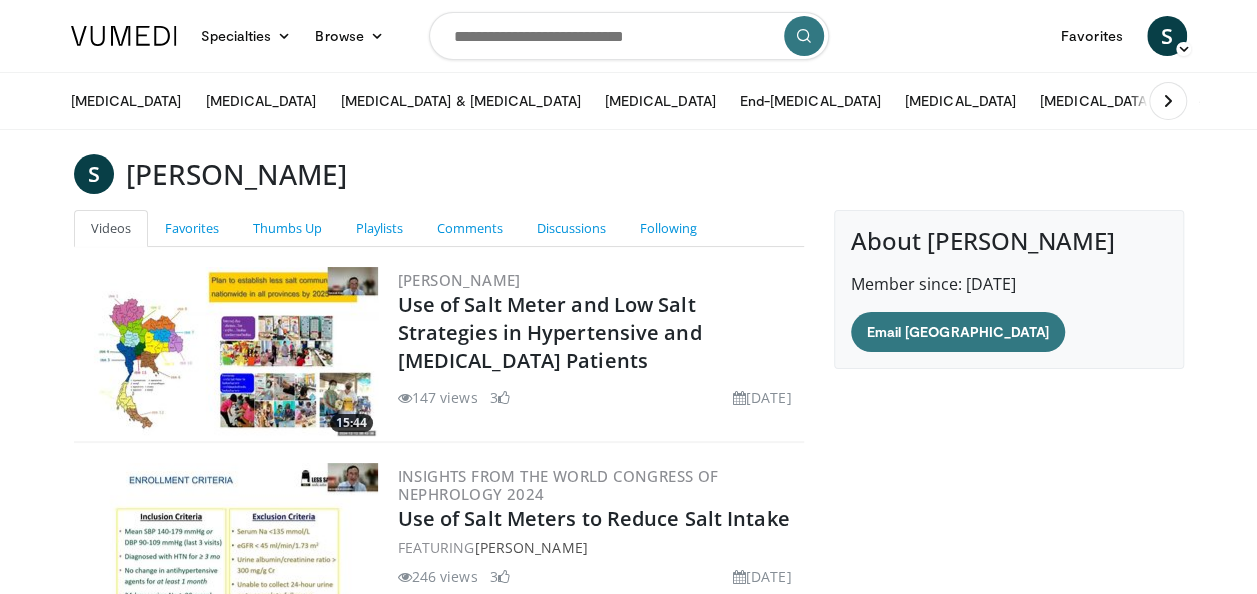 scroll, scrollTop: 453, scrollLeft: 0, axis: vertical 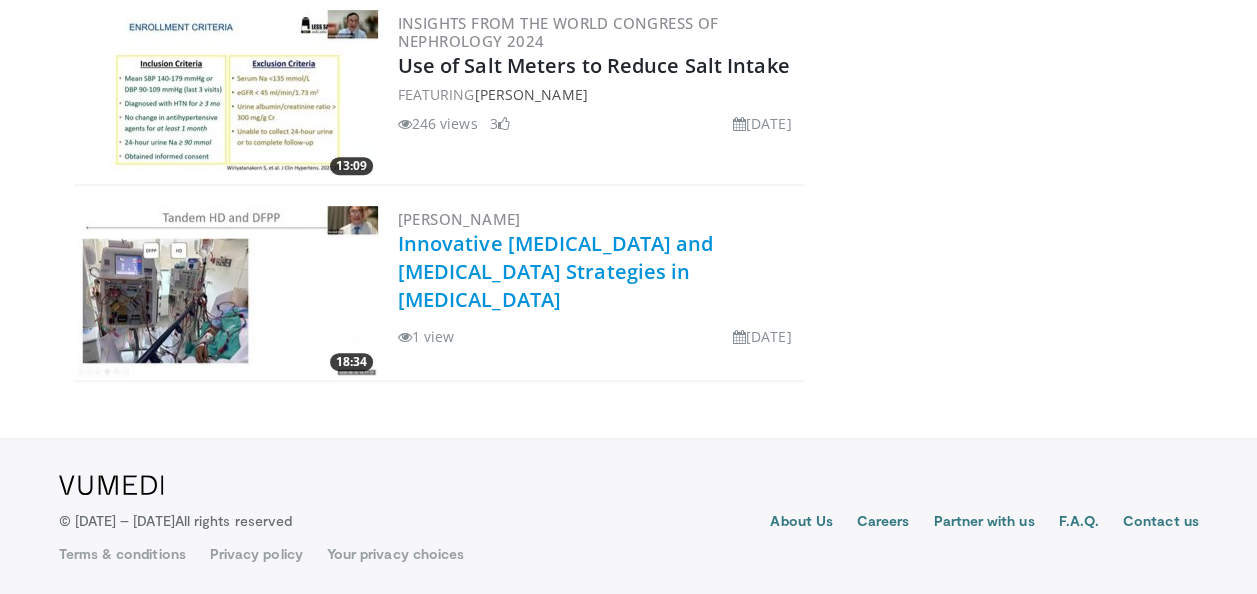click on "Innovative Plasmapheresis and Hemodialysis Strategies in Kidney Transplantation" at bounding box center (556, 271) 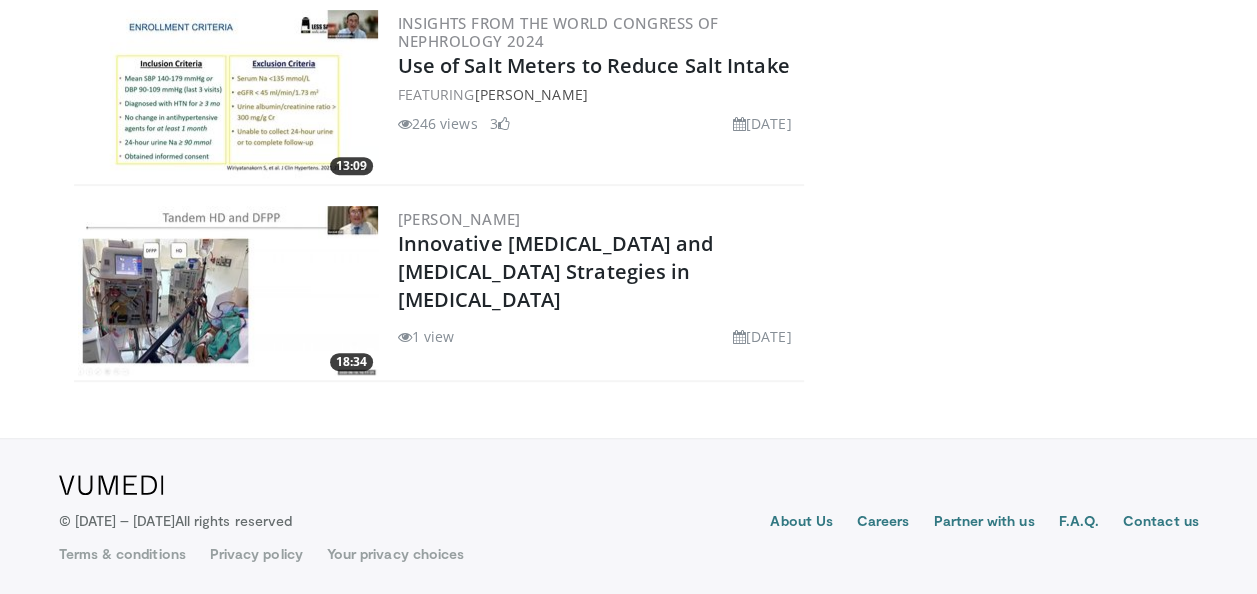 click on "1 view
June 23, 2025" at bounding box center (599, 332) 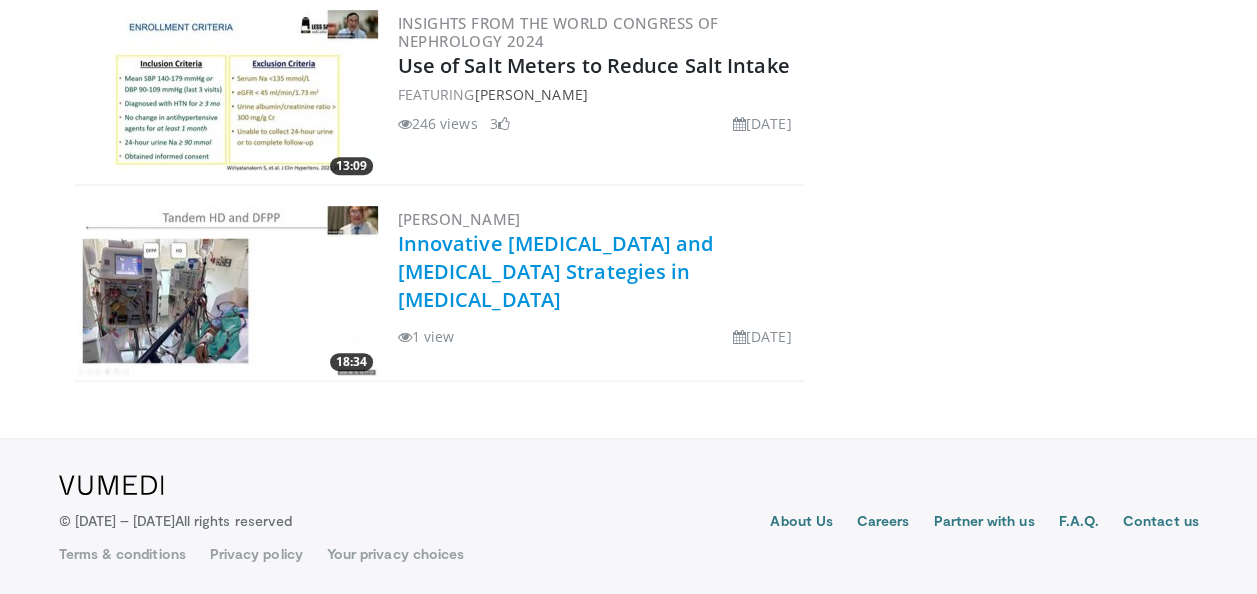 click on "Innovative [MEDICAL_DATA] and [MEDICAL_DATA] Strategies in [MEDICAL_DATA]" at bounding box center [556, 271] 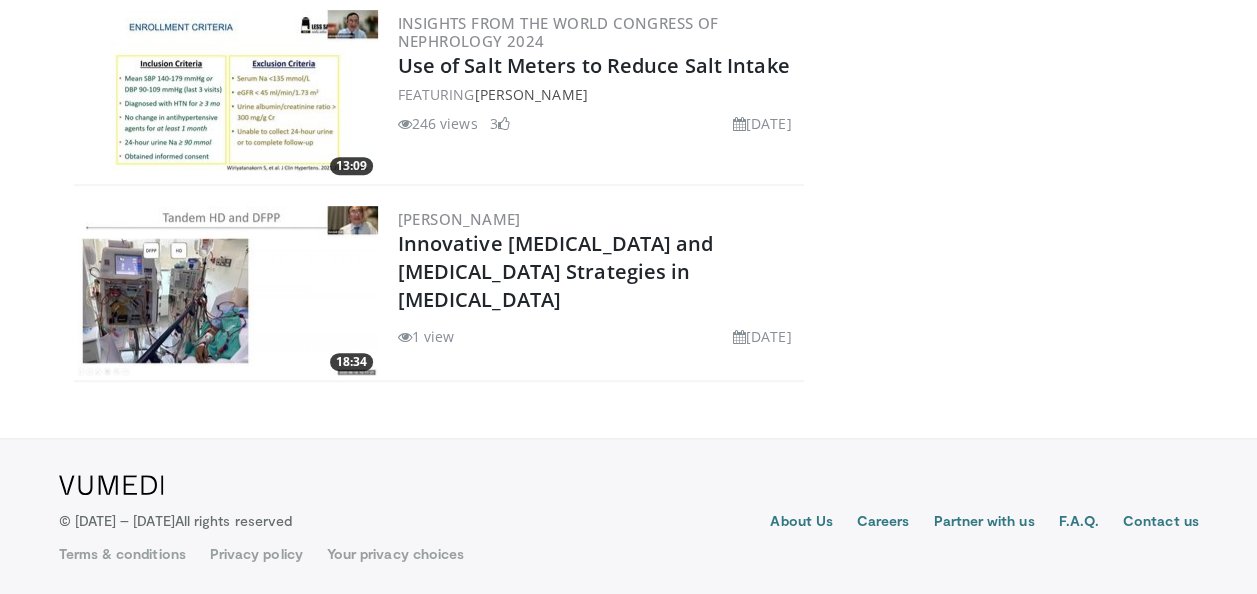 scroll, scrollTop: 0, scrollLeft: 0, axis: both 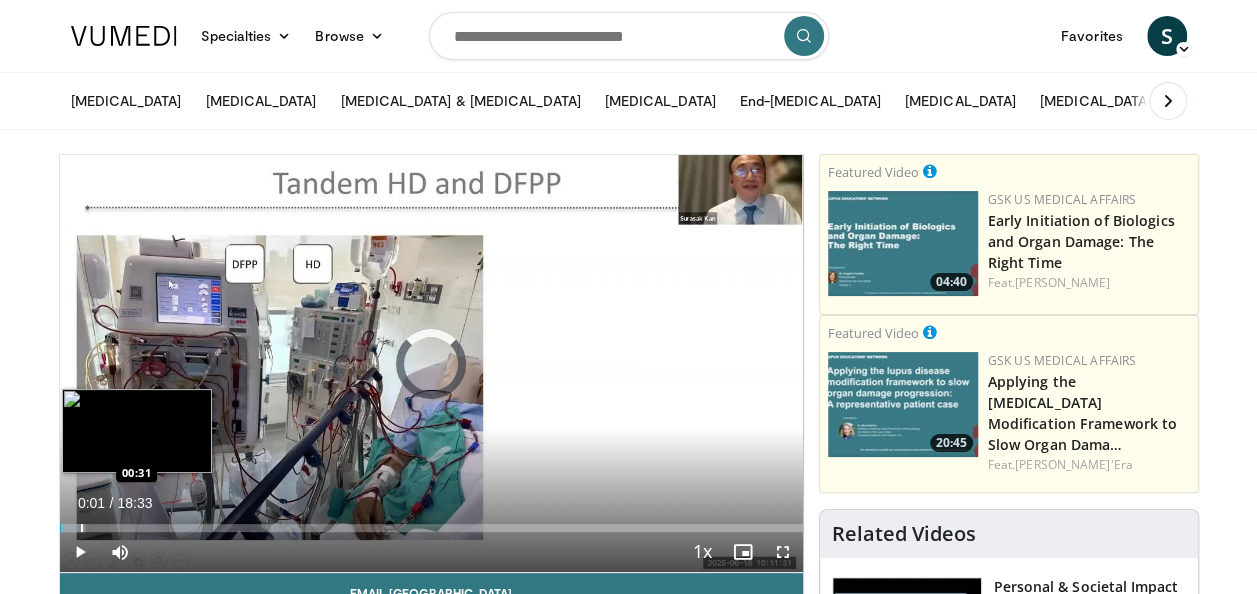 click at bounding box center (82, 528) 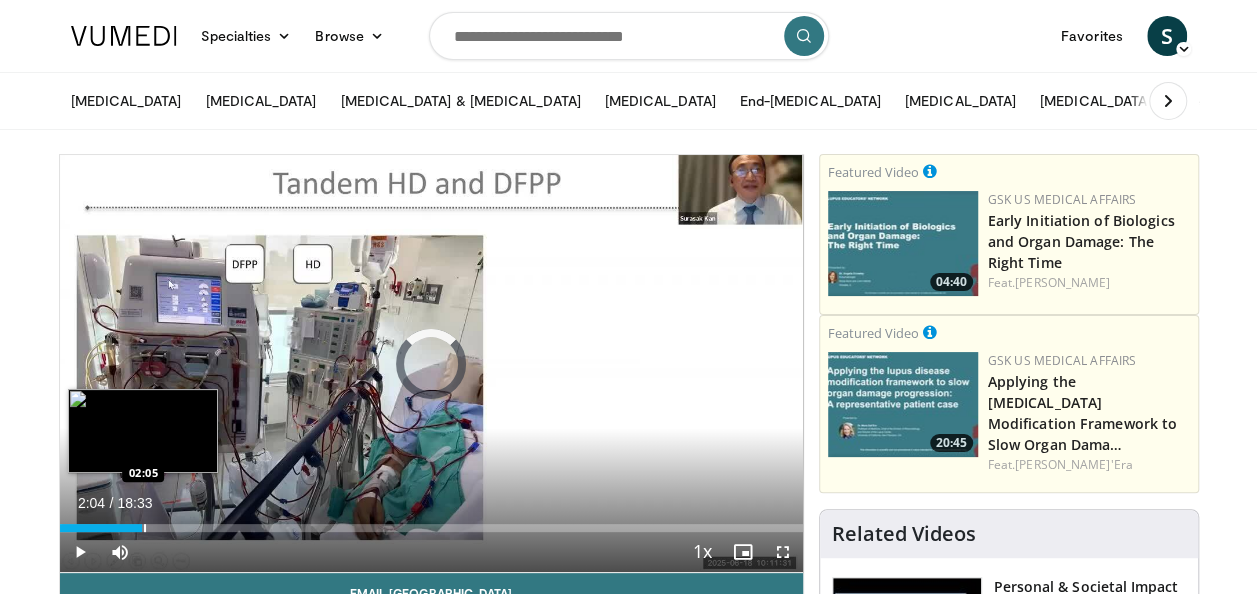click on "Loaded :  8.02% 02:04 02:05" at bounding box center (431, 522) 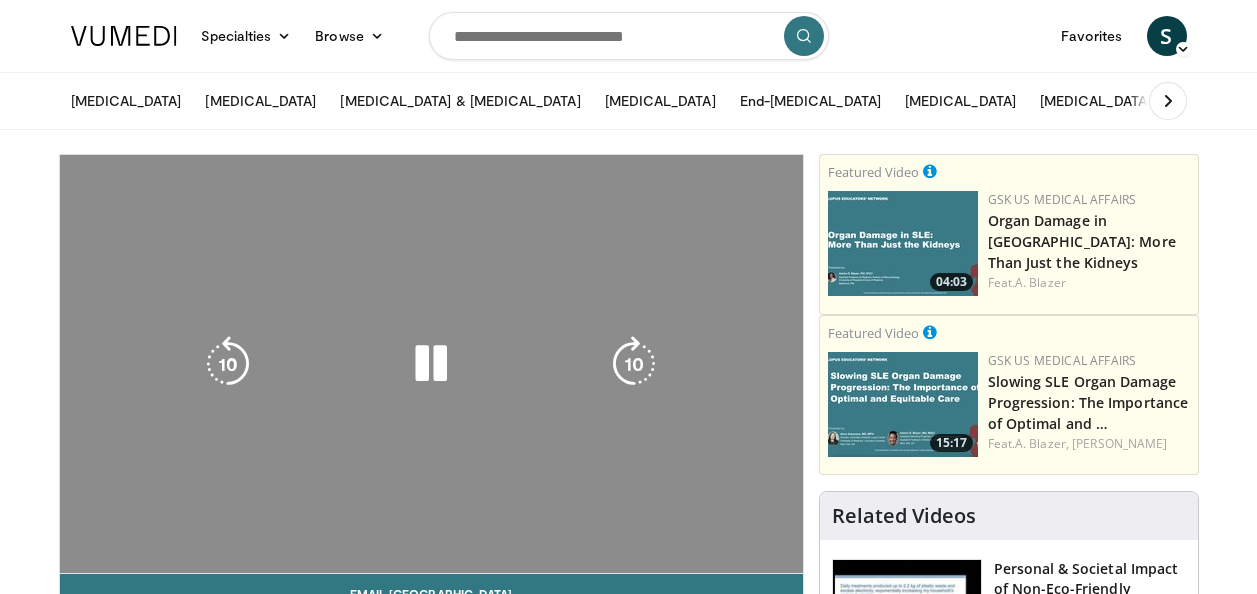 scroll, scrollTop: 0, scrollLeft: 0, axis: both 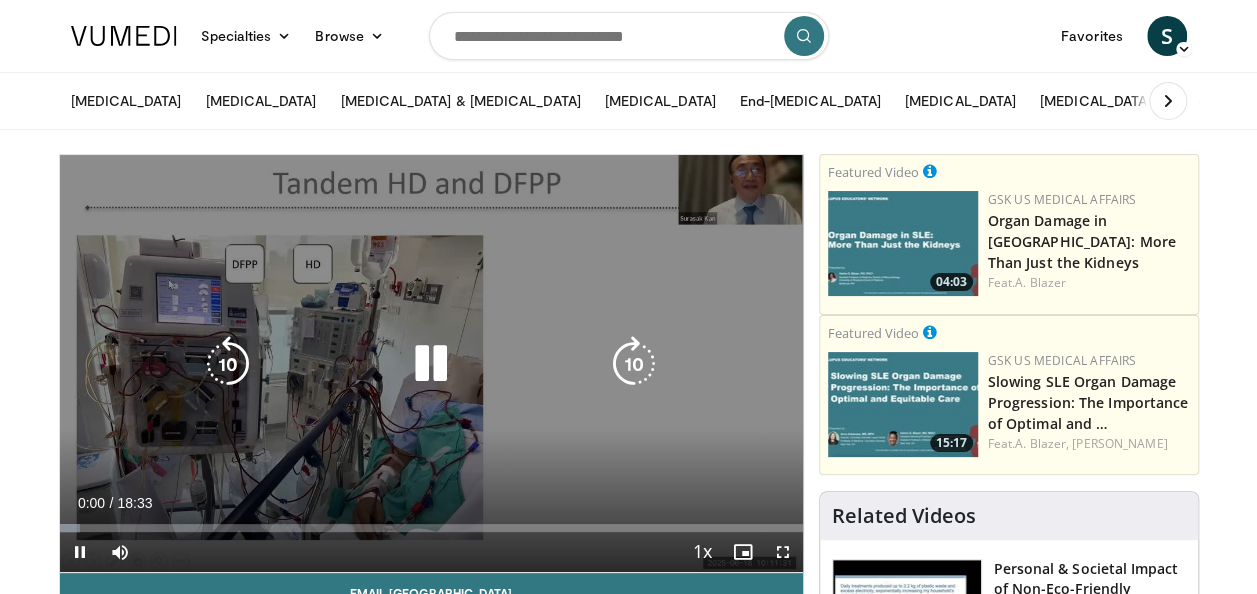 click on "Loaded :  2.70% 00:00 02:29" at bounding box center (431, 522) 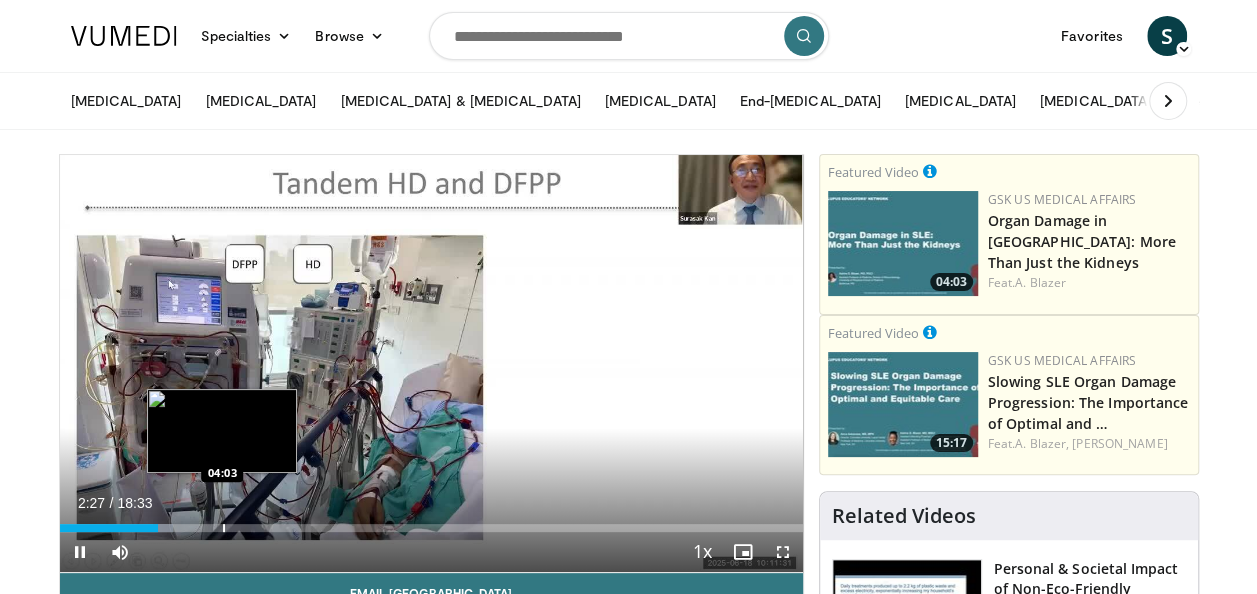 click on "Loaded :  15.27% 02:27 04:03" at bounding box center [431, 528] 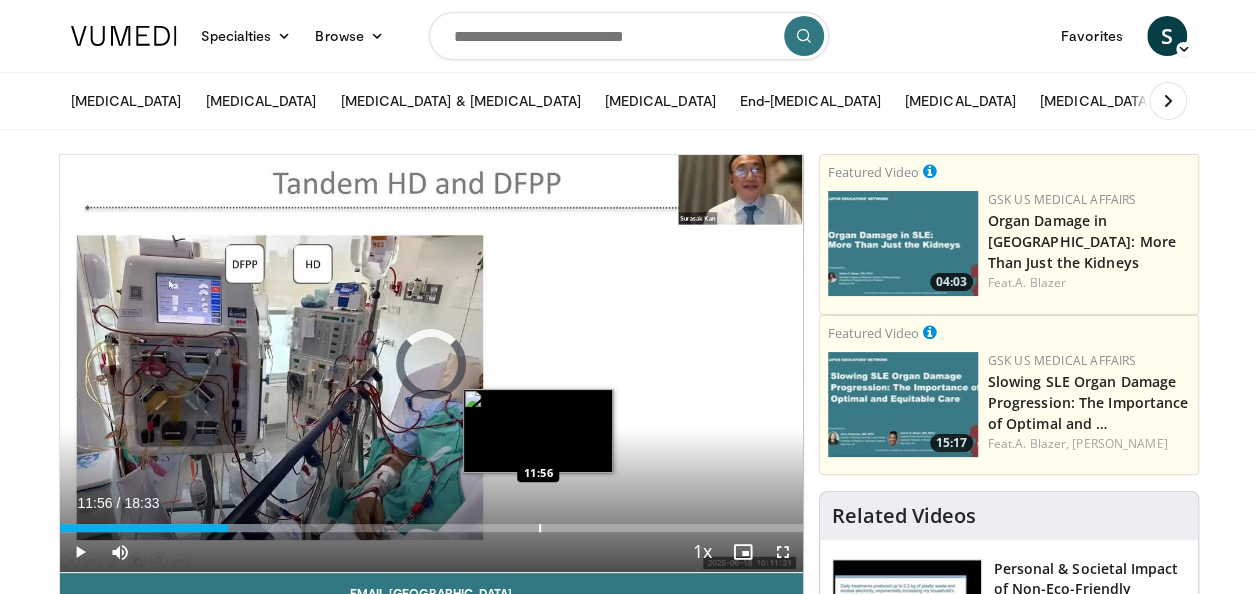 click on "Loaded :  28.52% 11:56 11:56" at bounding box center [431, 522] 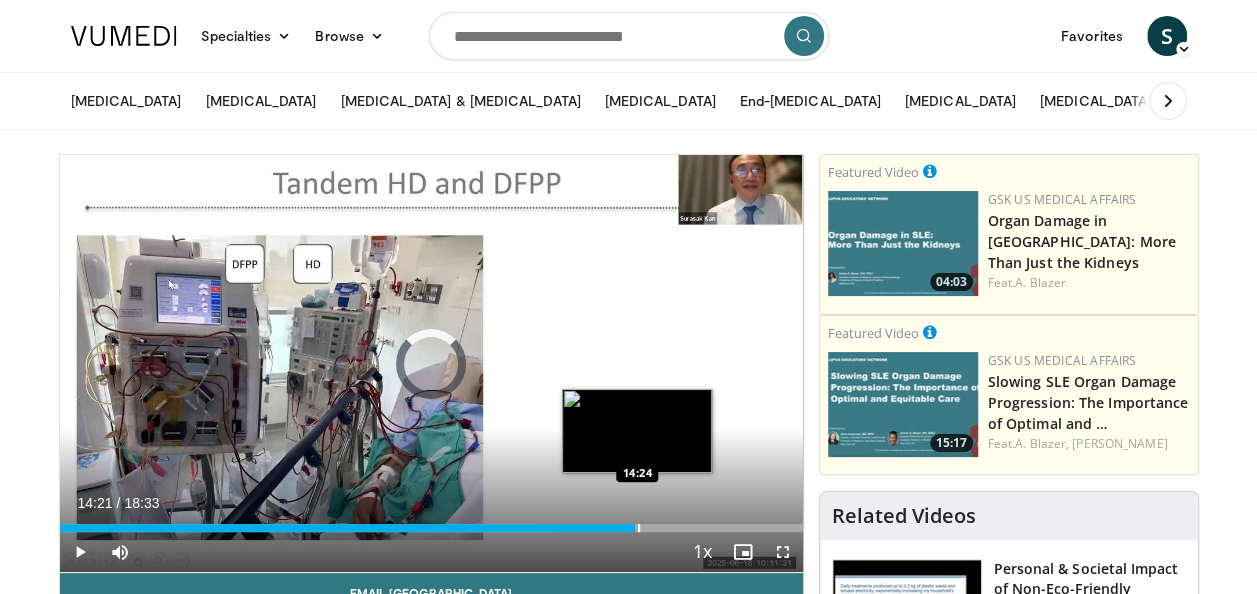 click on "Loaded :  66.49% 14:21 14:24" at bounding box center (431, 522) 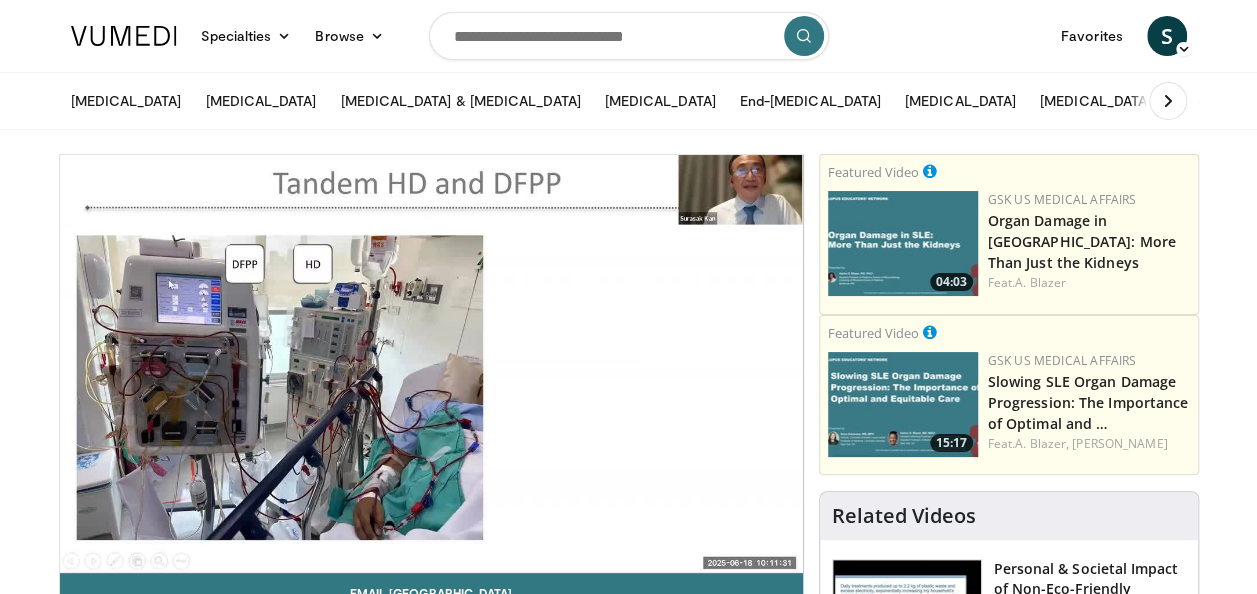 click on "10 seconds
Tap to unmute" at bounding box center [431, 363] 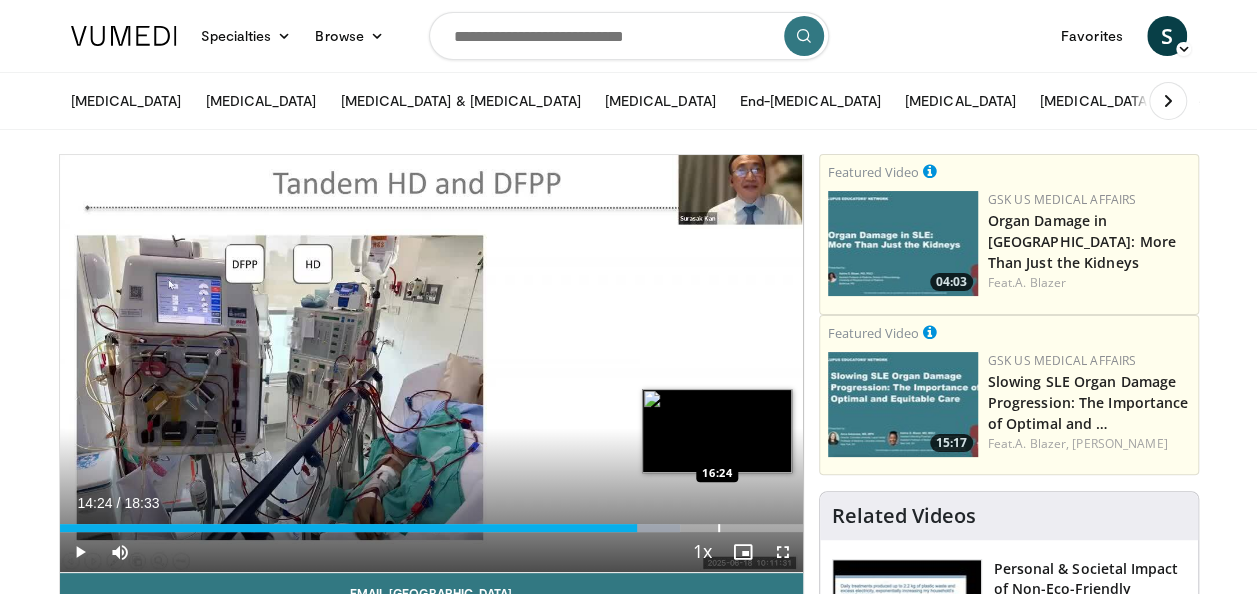 click at bounding box center [719, 528] 